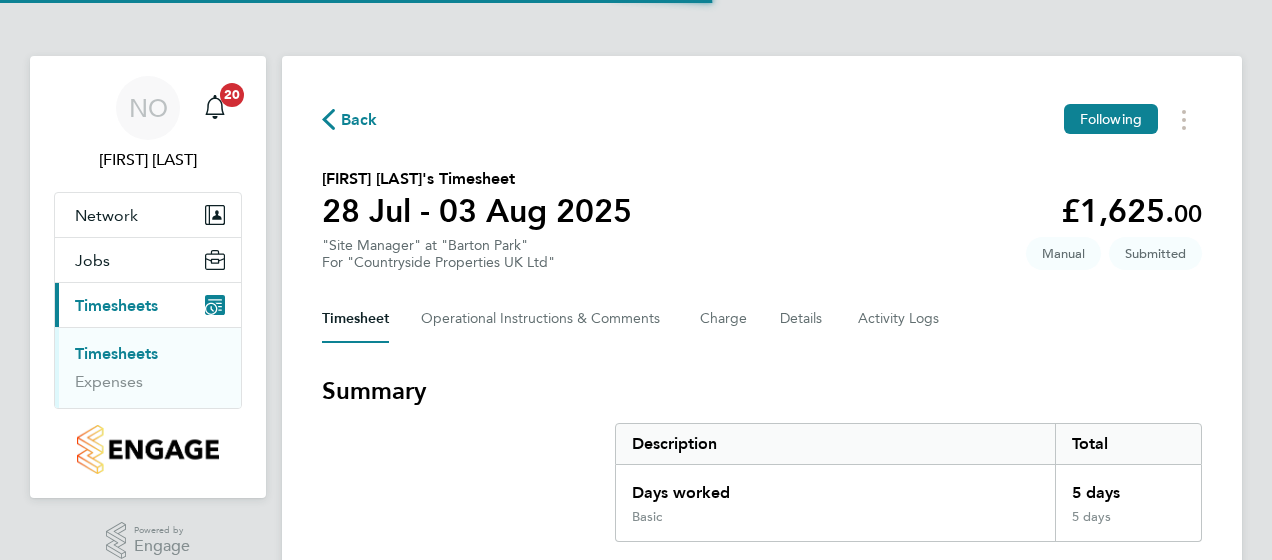 scroll, scrollTop: 0, scrollLeft: 0, axis: both 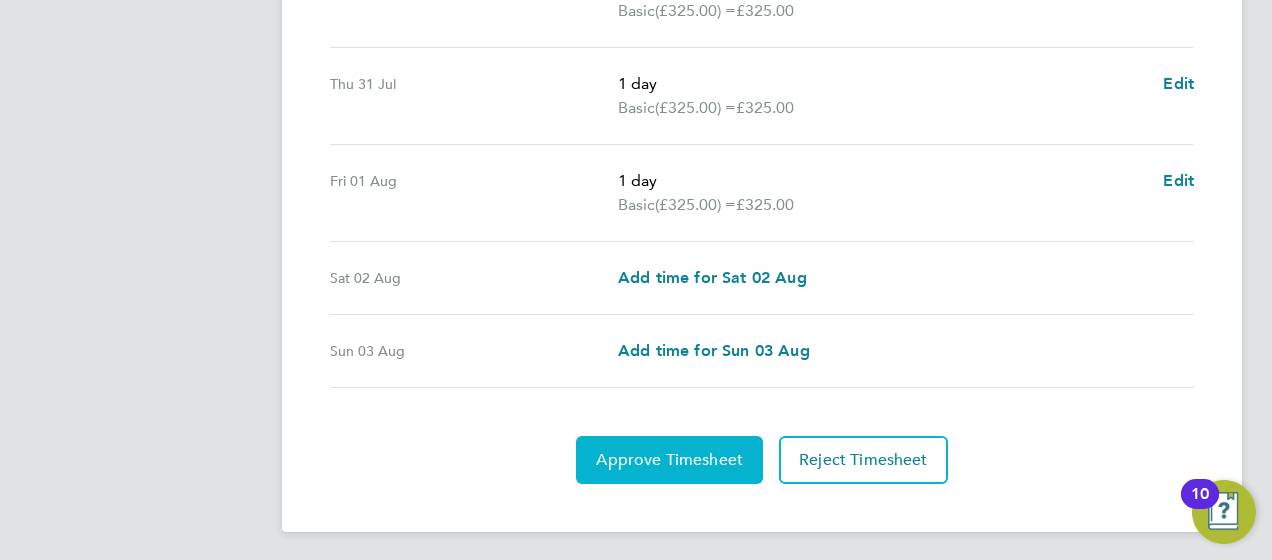 click on "Approve Timesheet" 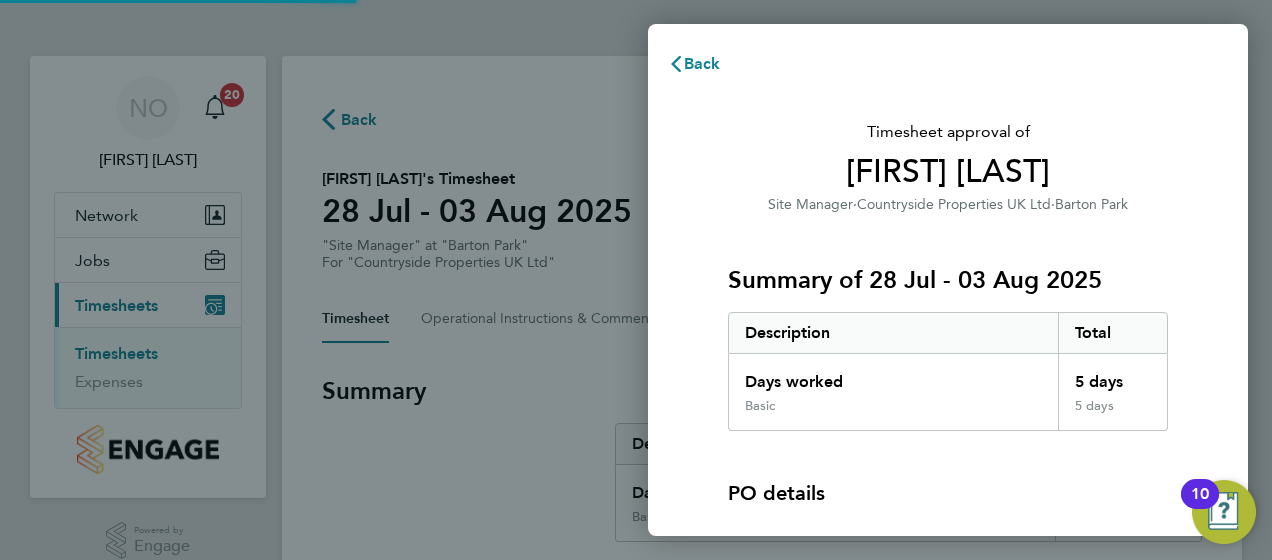 scroll, scrollTop: 0, scrollLeft: 0, axis: both 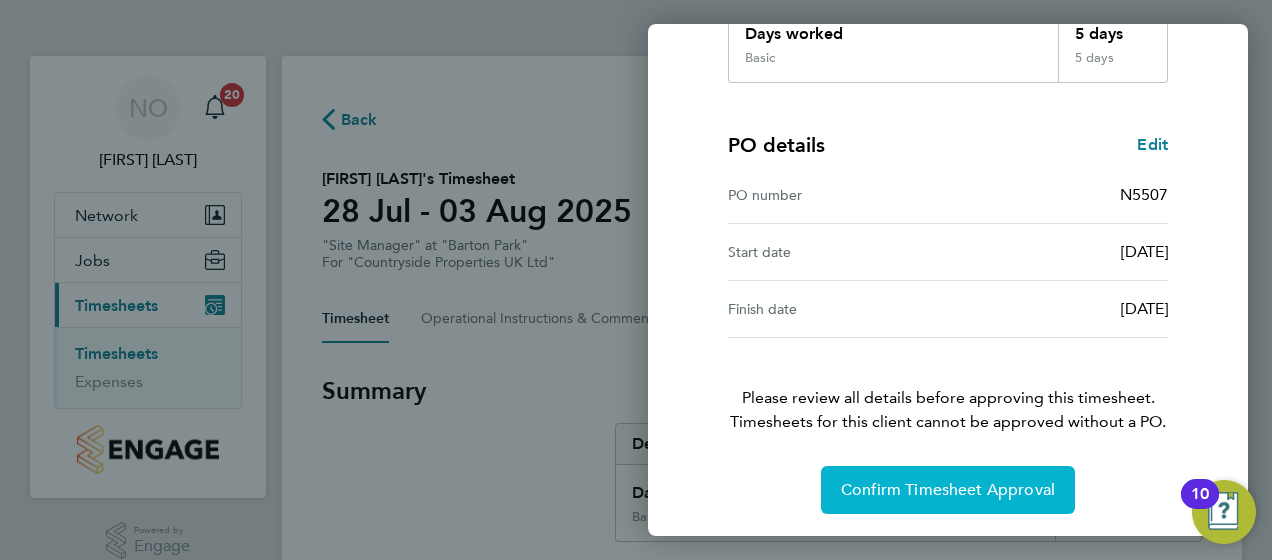 click on "Confirm Timesheet Approval" 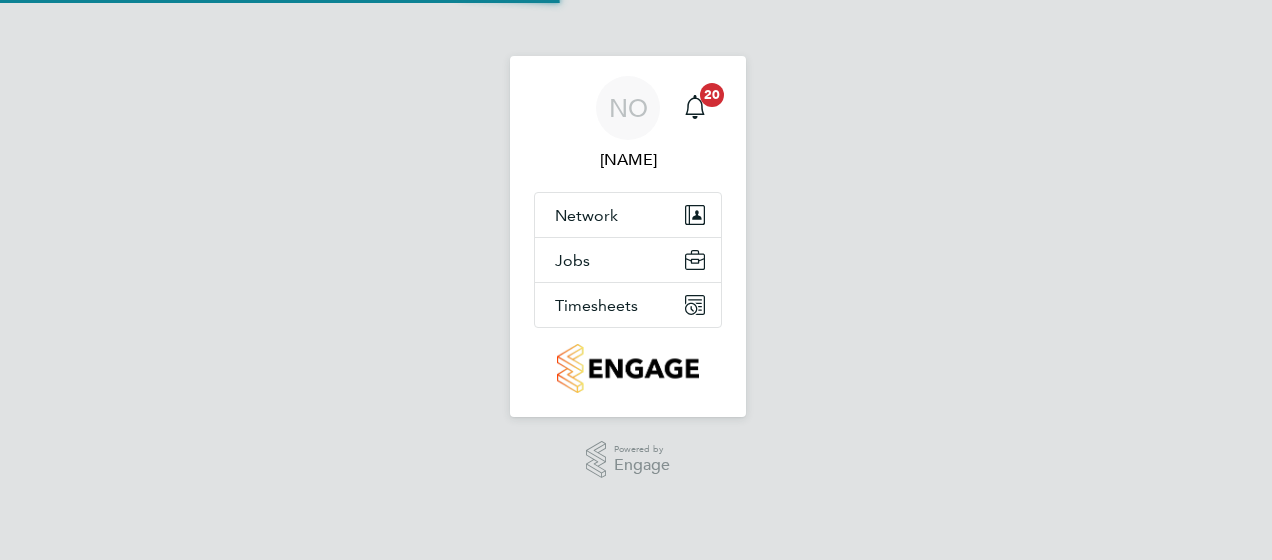 scroll, scrollTop: 0, scrollLeft: 0, axis: both 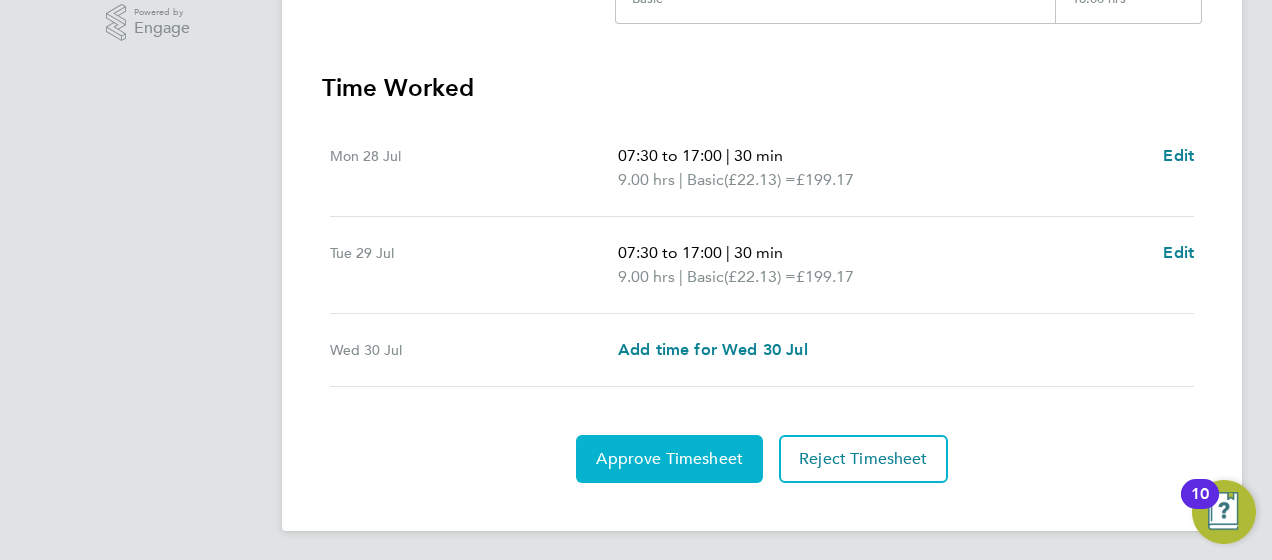click on "Approve Timesheet" 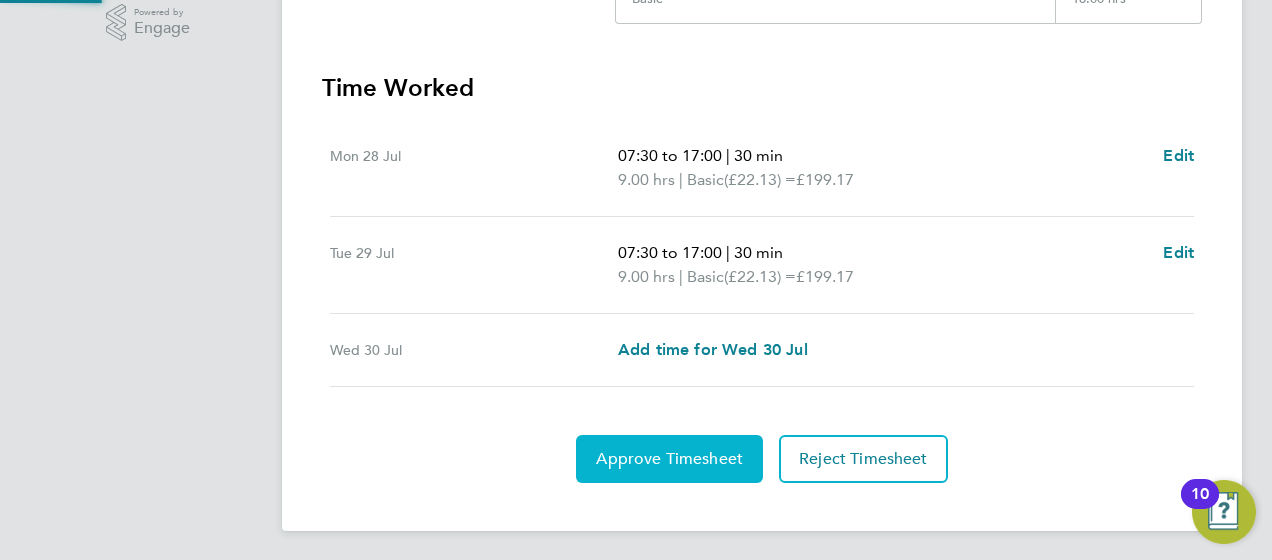 scroll, scrollTop: 0, scrollLeft: 0, axis: both 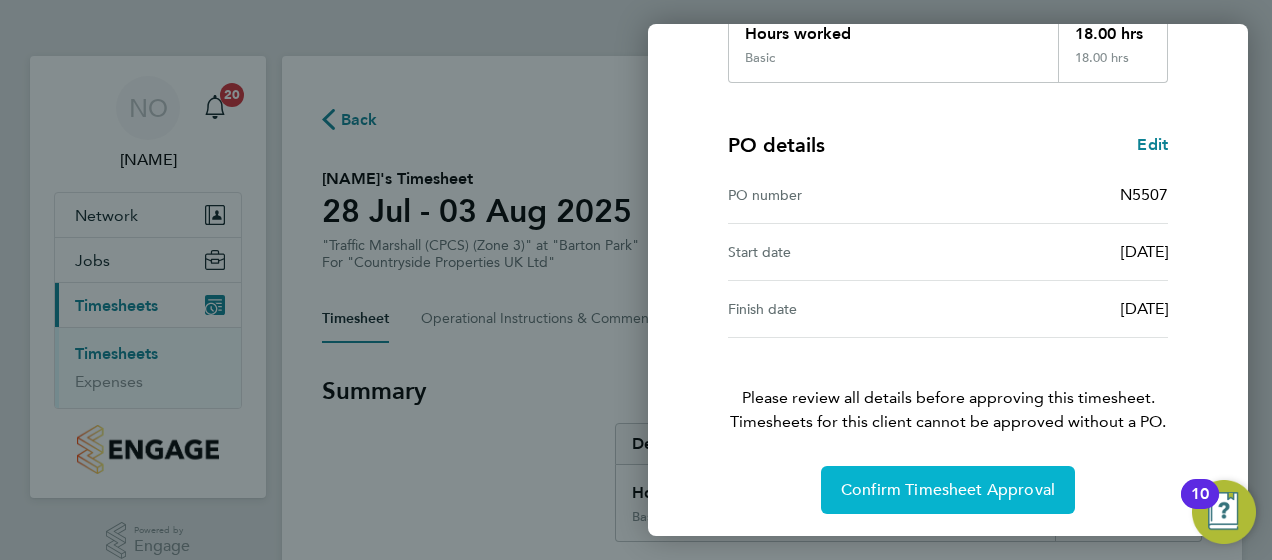click on "Confirm Timesheet Approval" 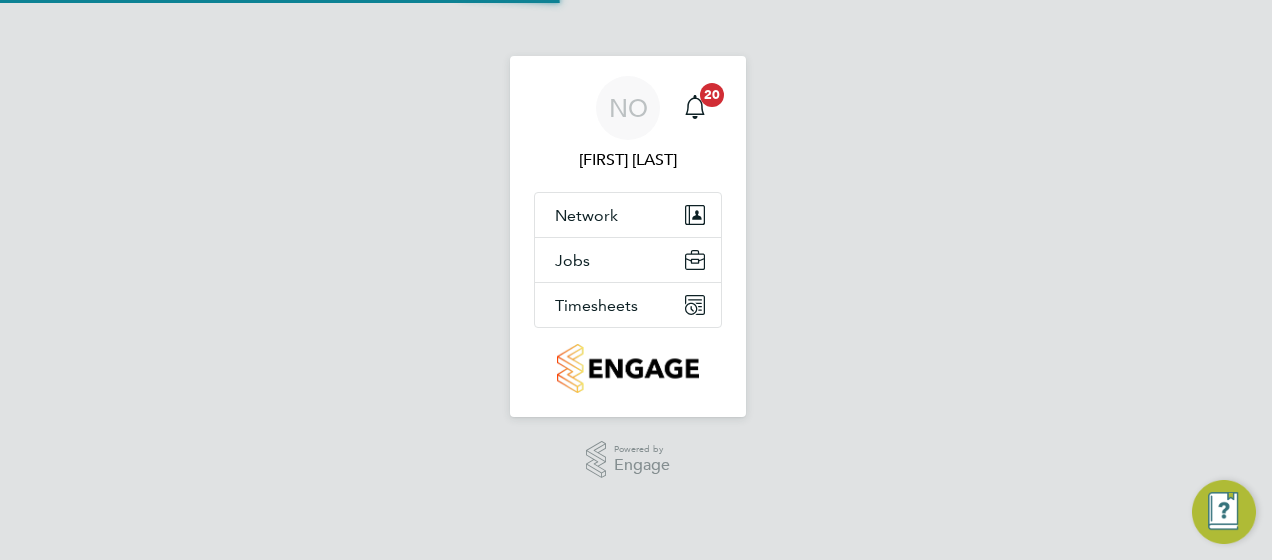 scroll, scrollTop: 0, scrollLeft: 0, axis: both 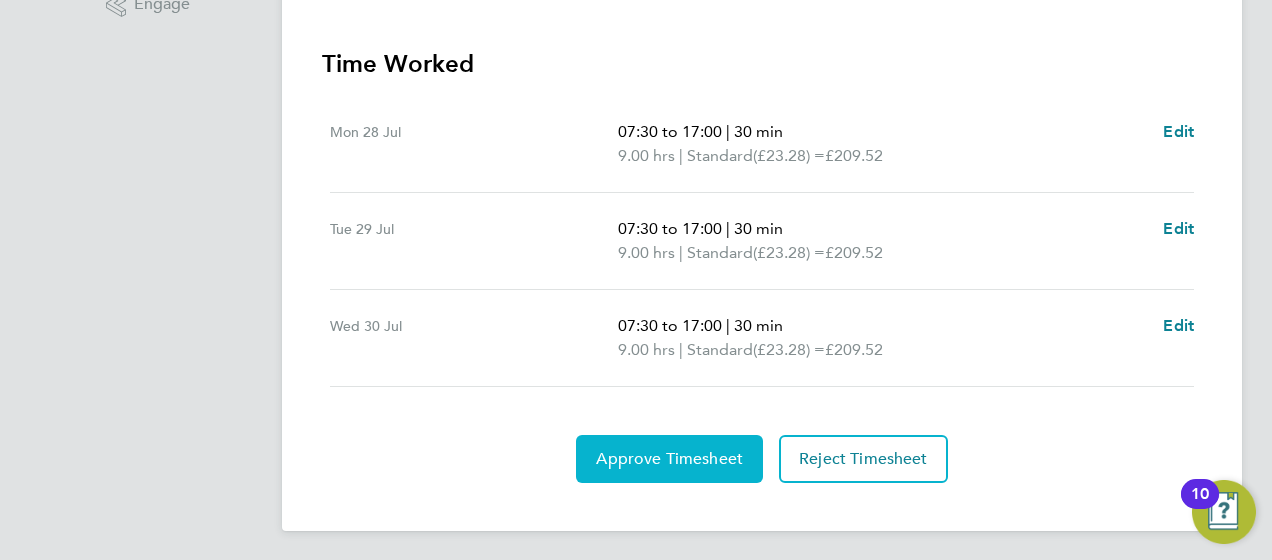 click on "Approve Timesheet" 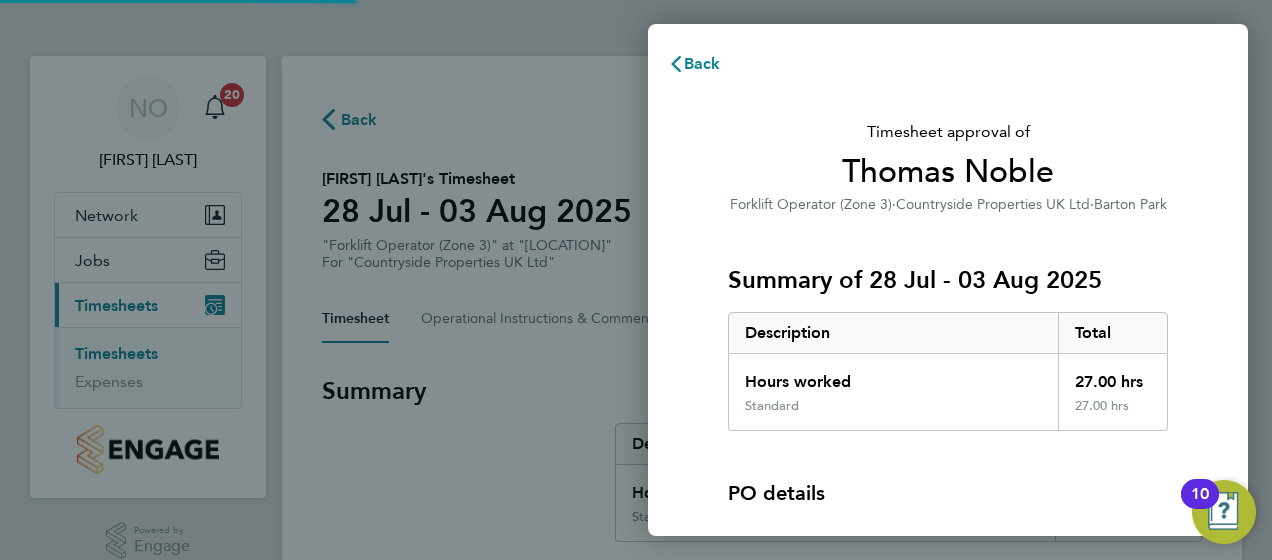 scroll, scrollTop: 0, scrollLeft: 0, axis: both 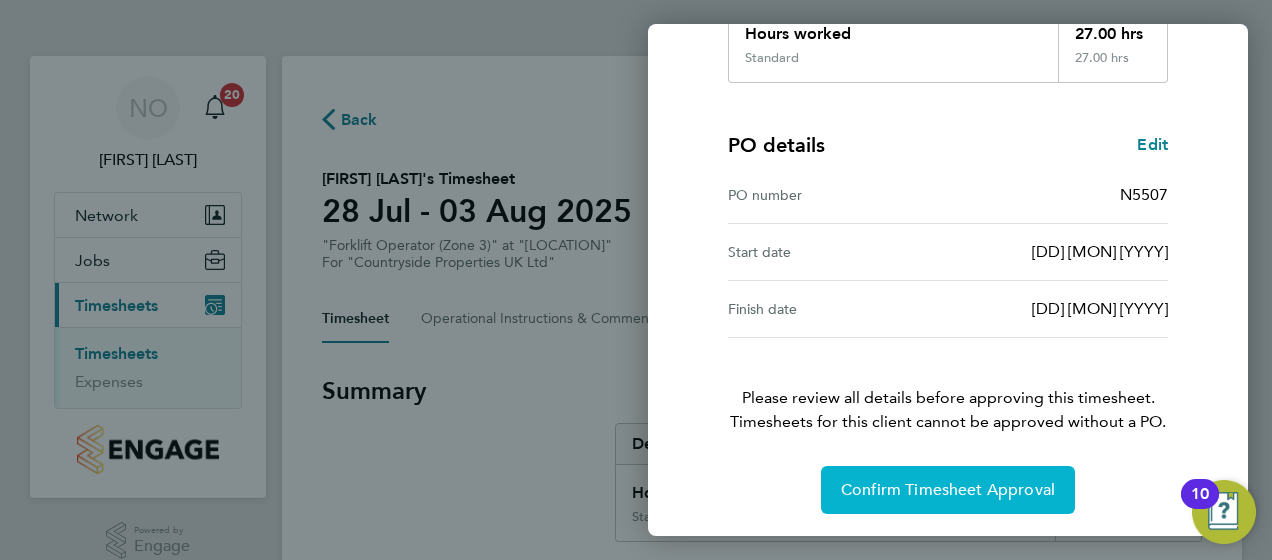 click on "Confirm Timesheet Approval" 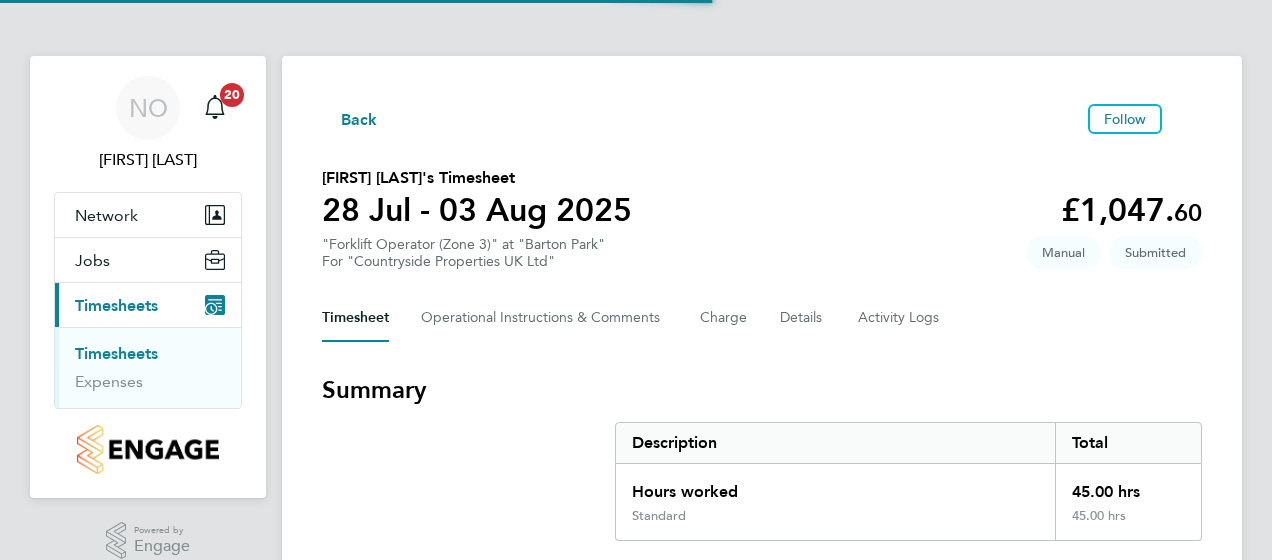 scroll, scrollTop: 0, scrollLeft: 0, axis: both 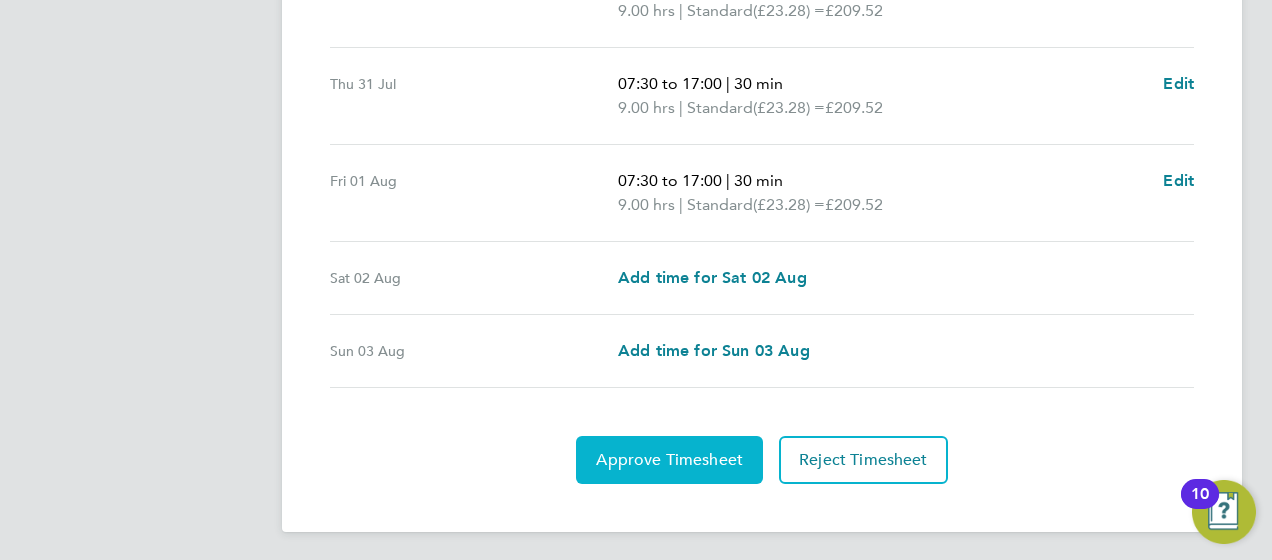 click on "Approve Timesheet" 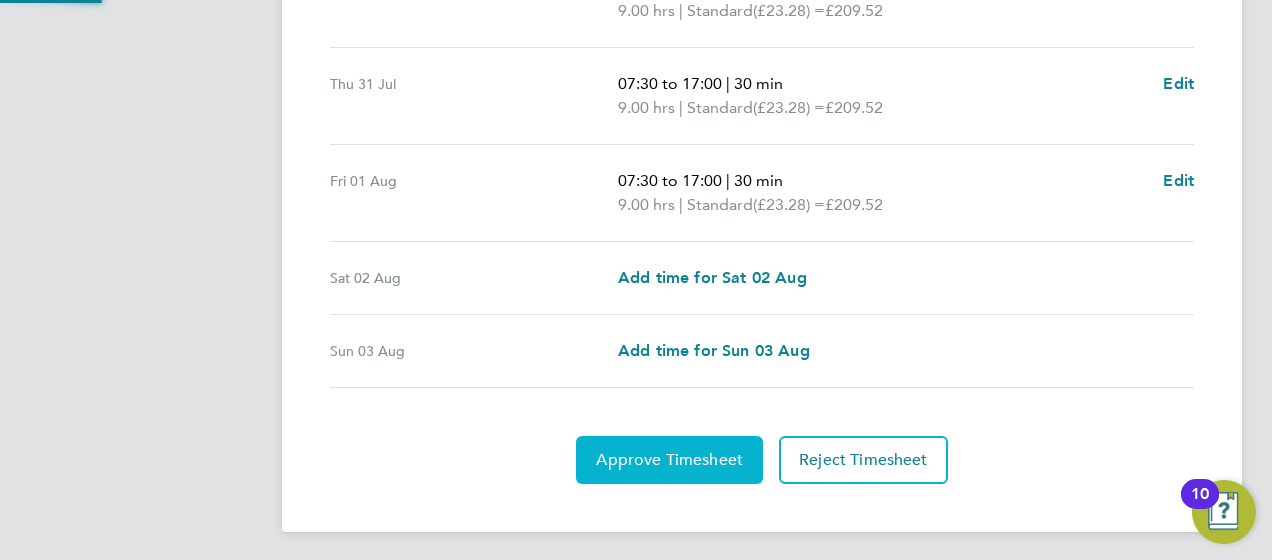 scroll, scrollTop: 0, scrollLeft: 0, axis: both 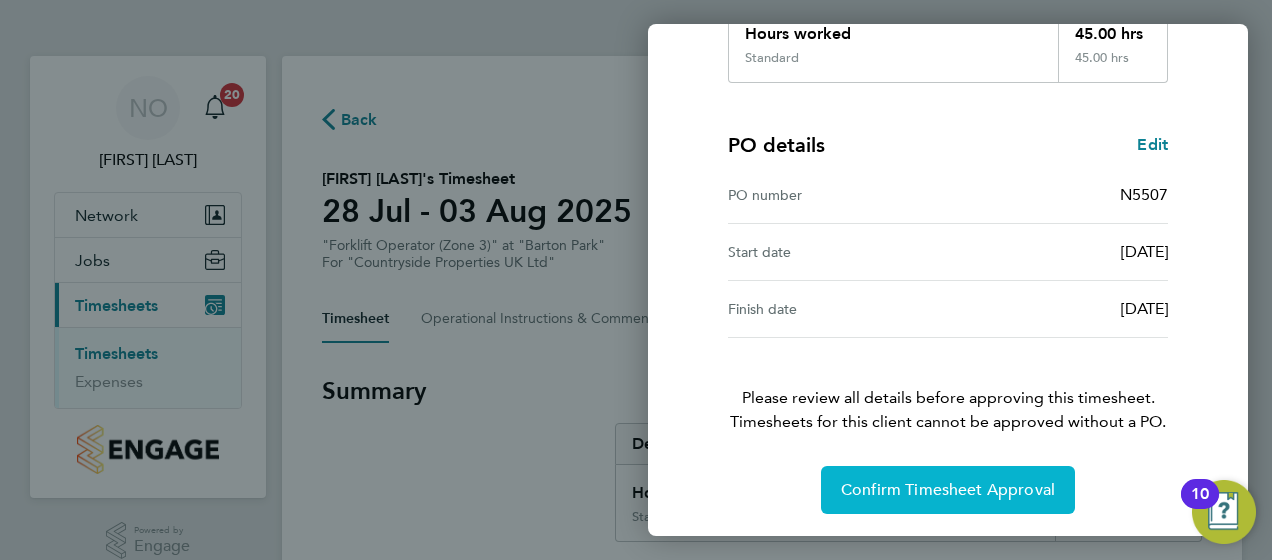 click on "Confirm Timesheet Approval" 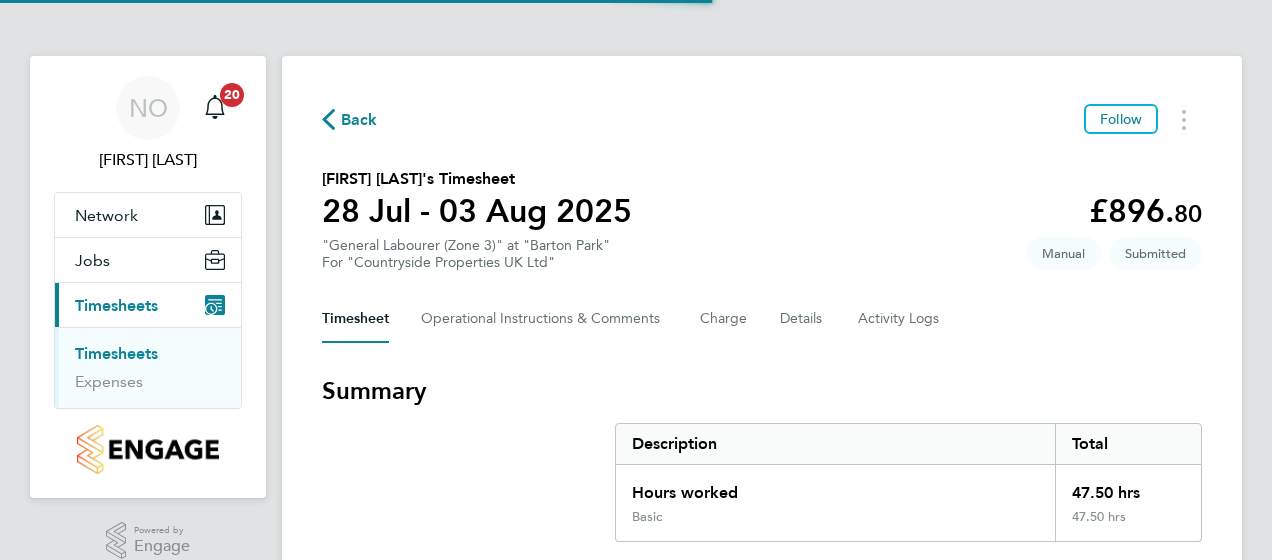scroll, scrollTop: 0, scrollLeft: 0, axis: both 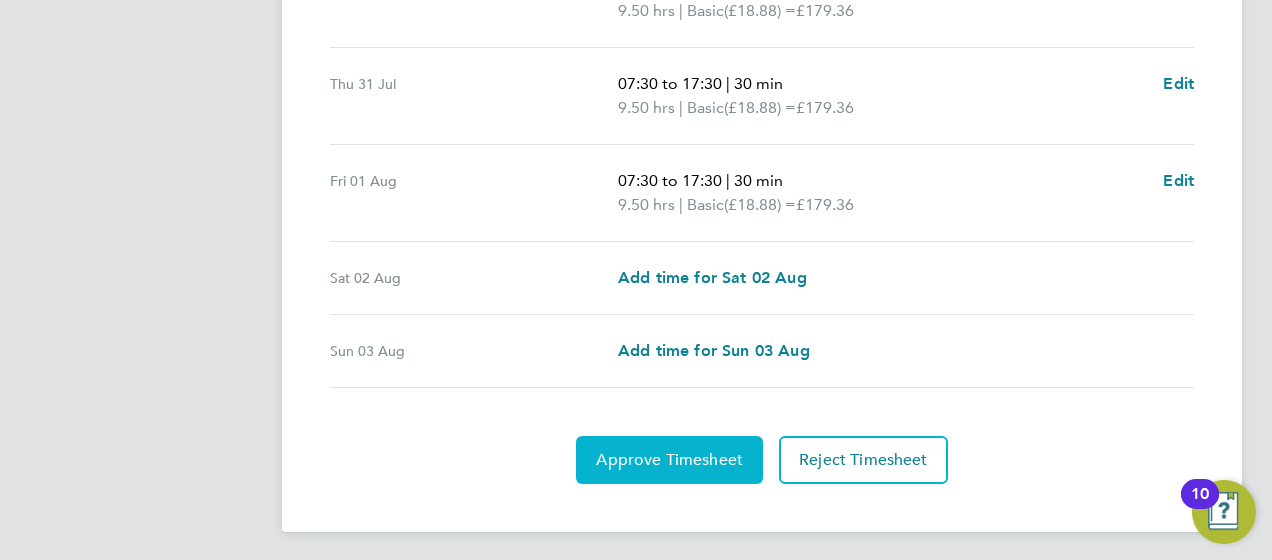 click on "Approve Timesheet" 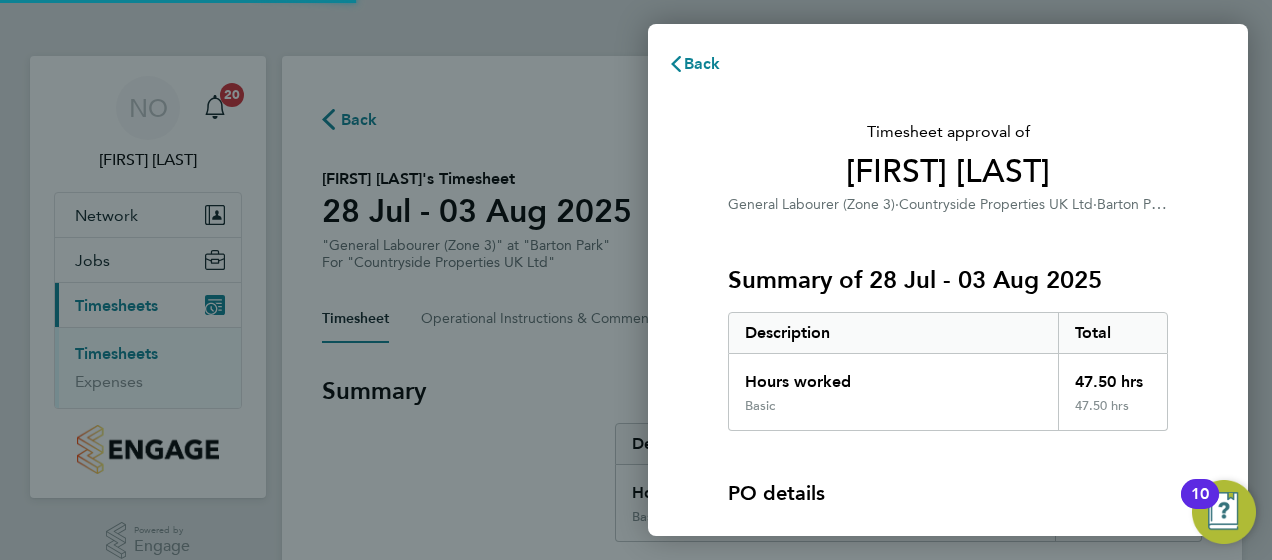 scroll, scrollTop: 0, scrollLeft: 0, axis: both 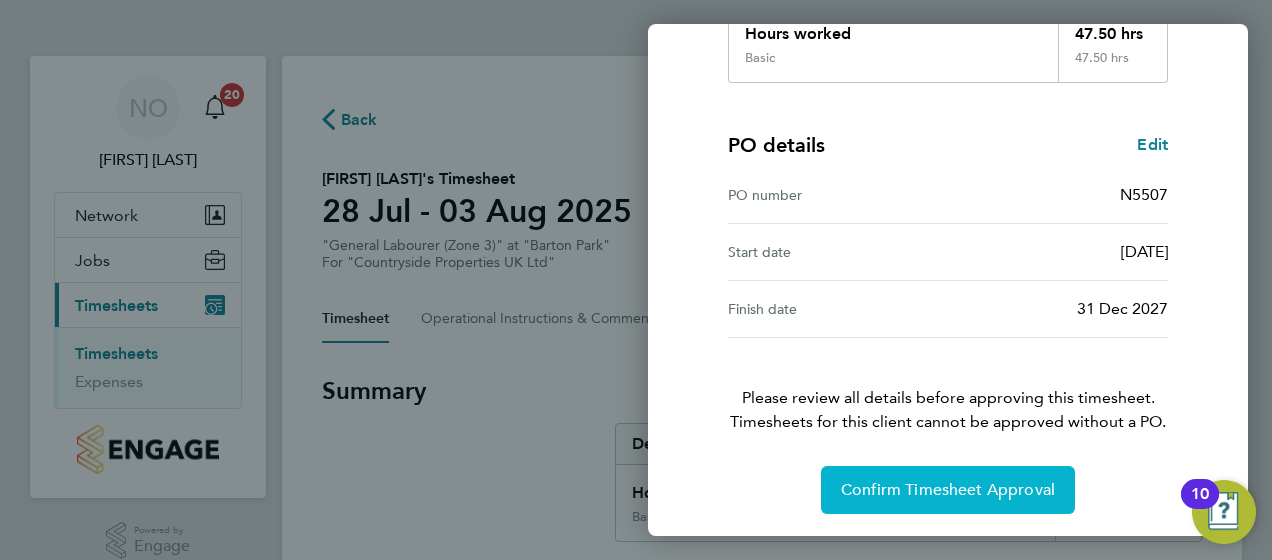 click on "Confirm Timesheet Approval" 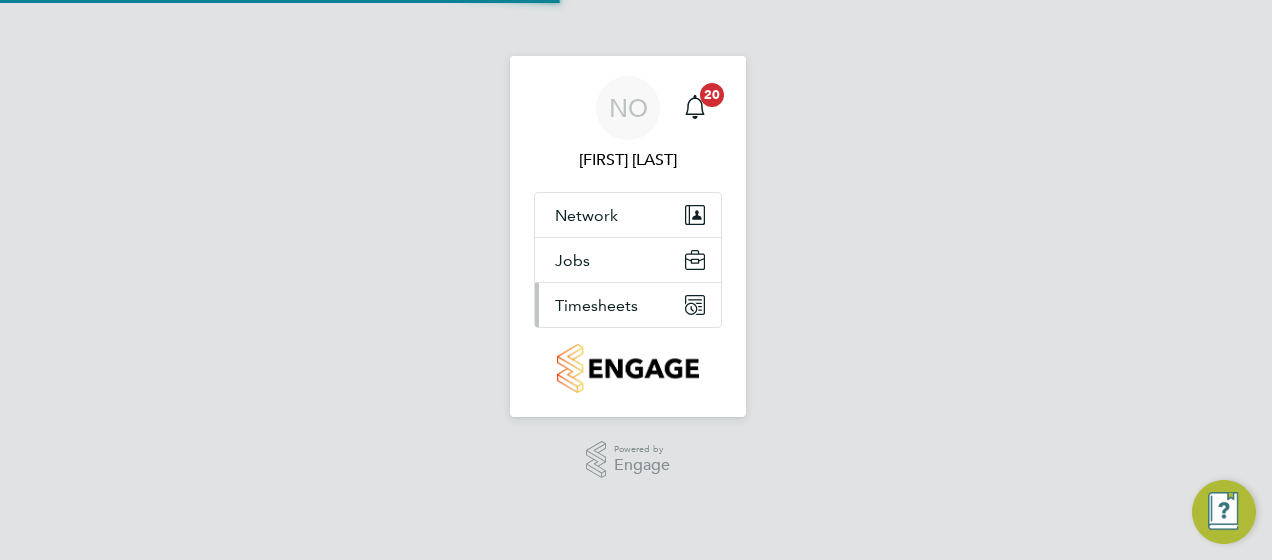 scroll, scrollTop: 0, scrollLeft: 0, axis: both 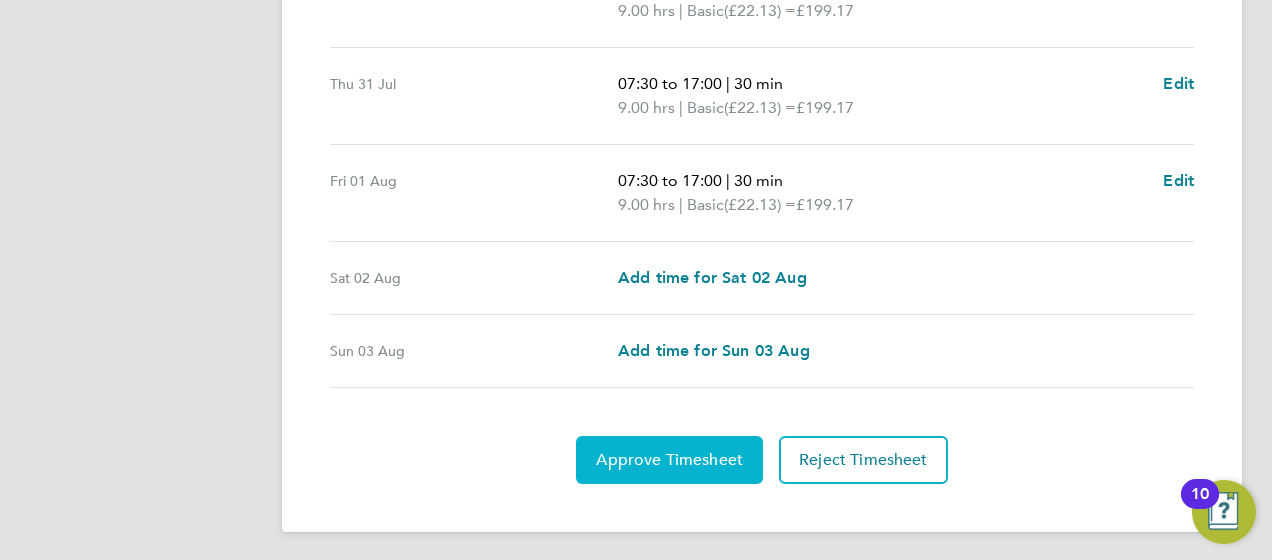 click on "Approve Timesheet" 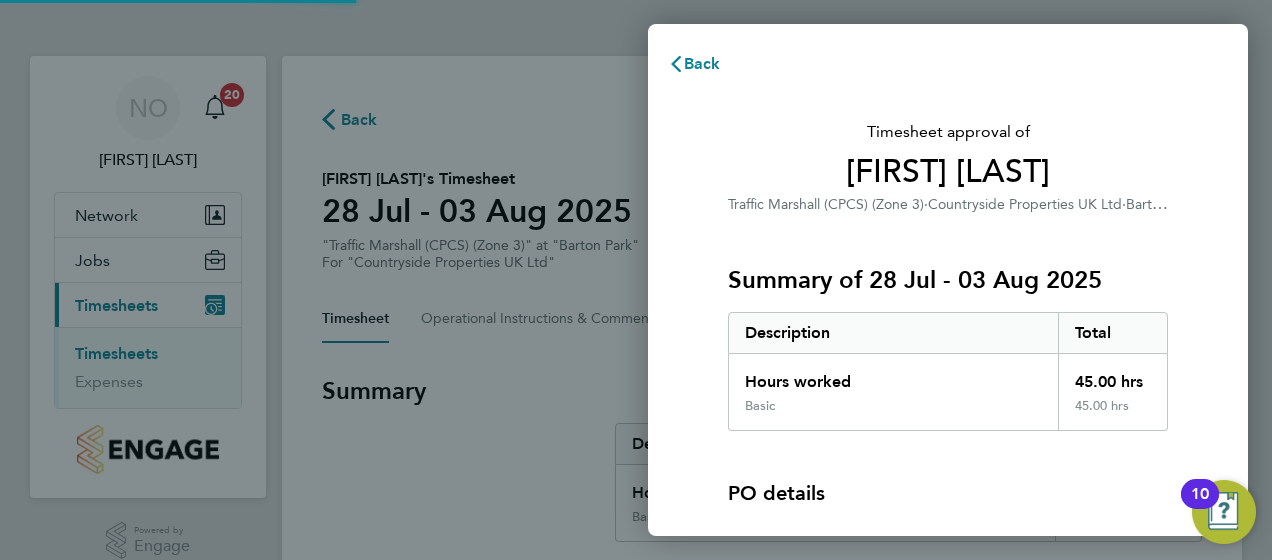 scroll, scrollTop: 0, scrollLeft: 0, axis: both 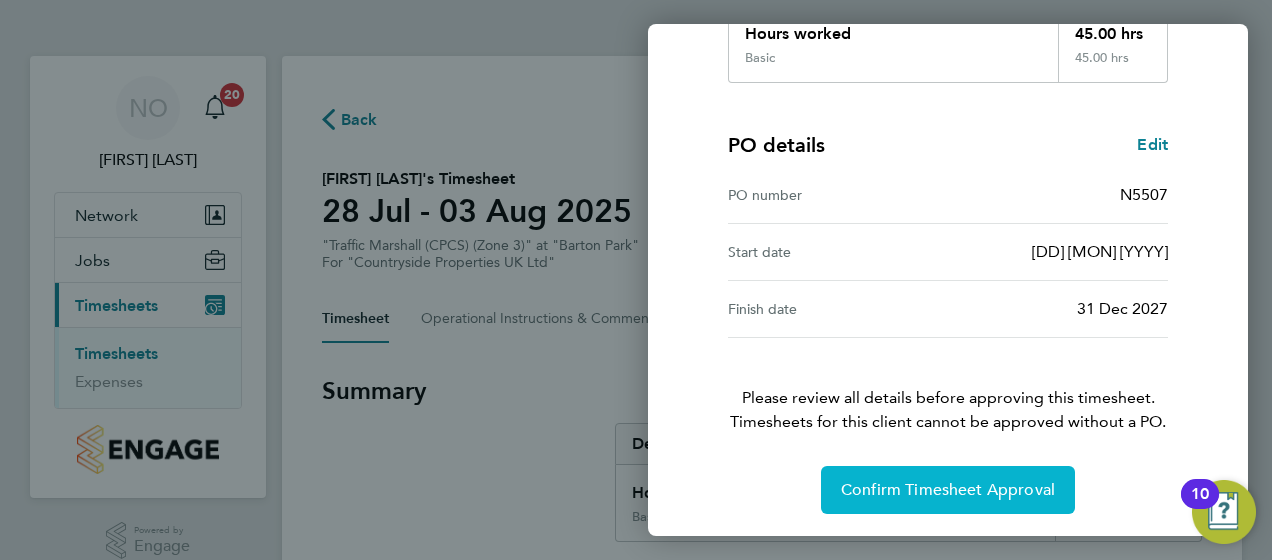 click on "Confirm Timesheet Approval" 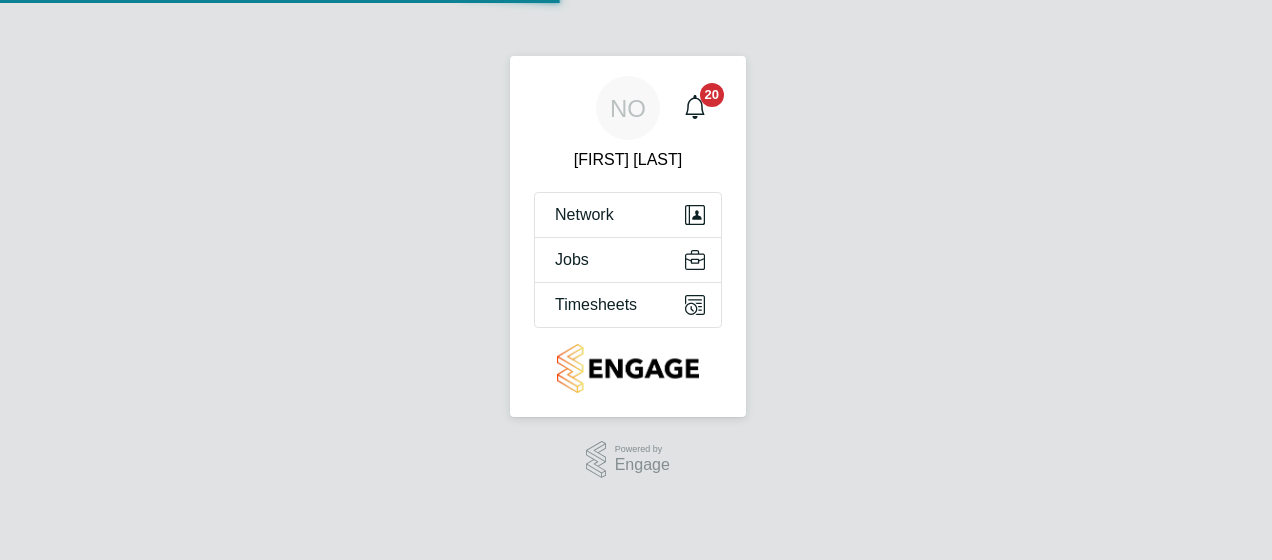 scroll, scrollTop: 0, scrollLeft: 0, axis: both 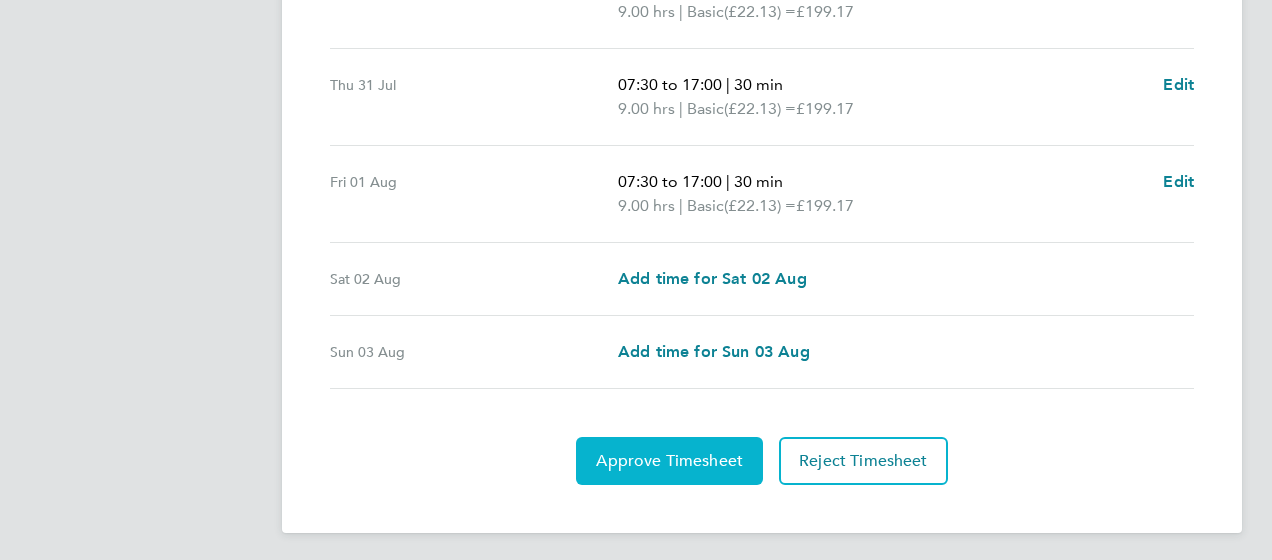 click on "Approve Timesheet" 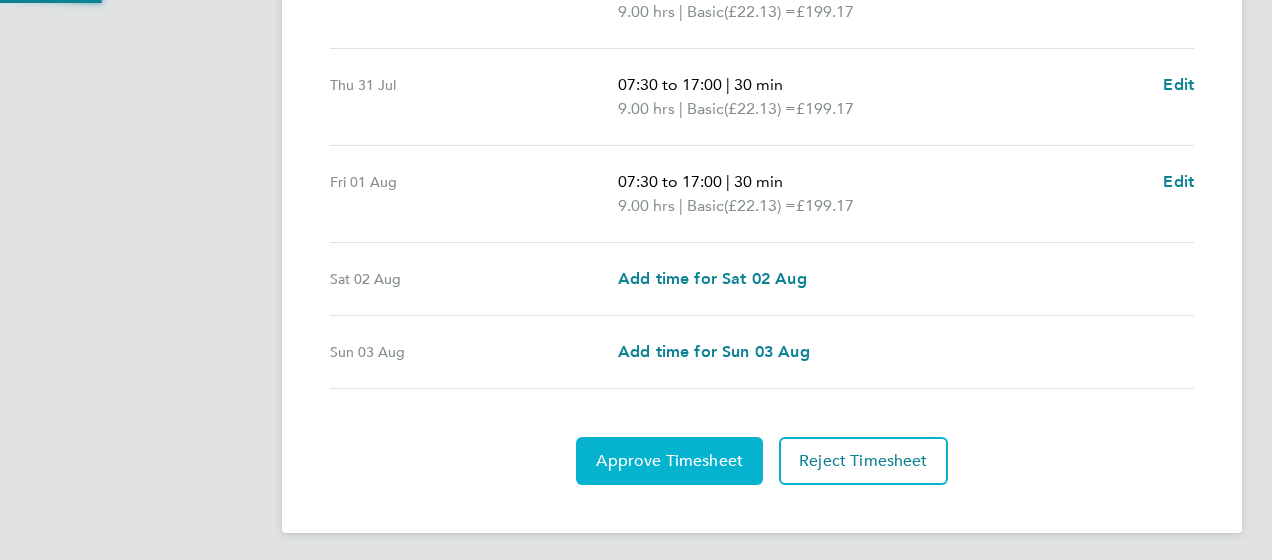 scroll, scrollTop: 0, scrollLeft: 0, axis: both 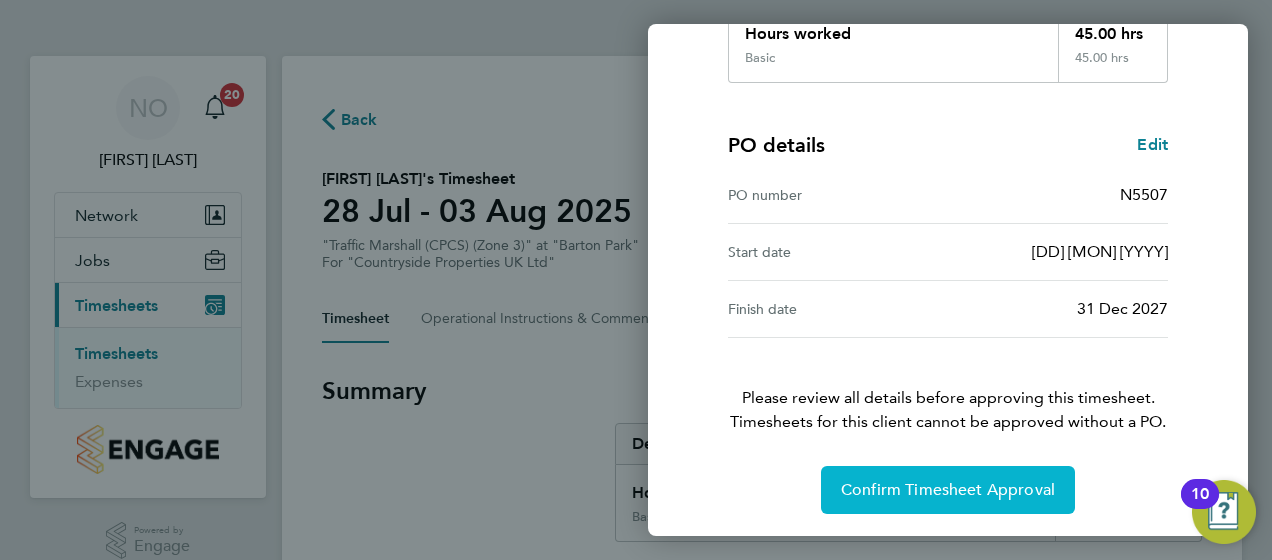click on "Confirm Timesheet Approval" 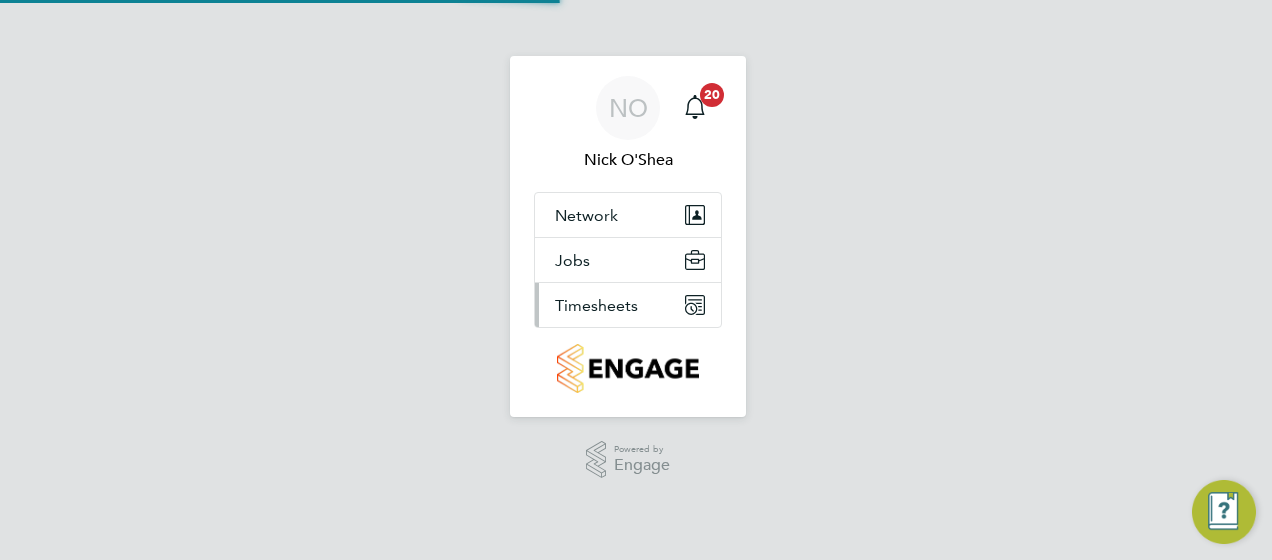 scroll, scrollTop: 0, scrollLeft: 0, axis: both 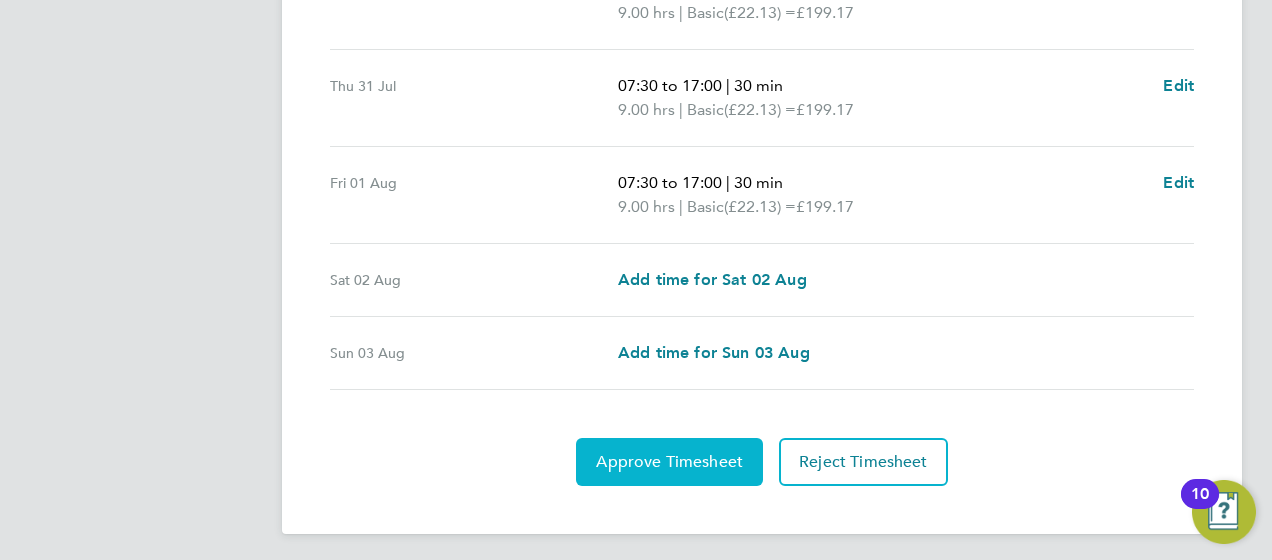 click on "Approve Timesheet" 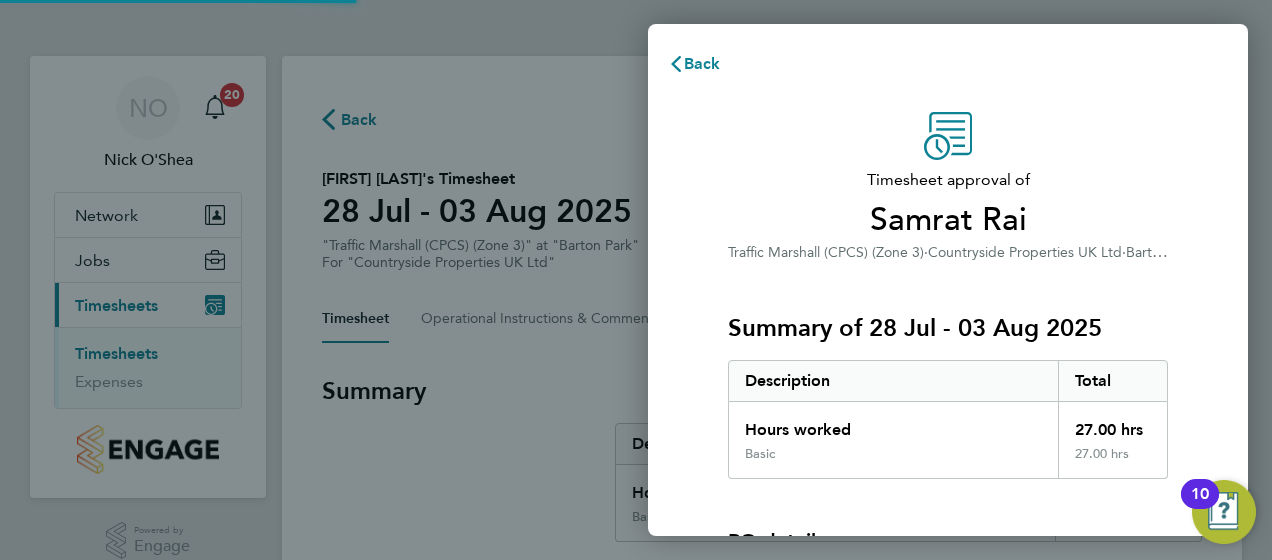 scroll, scrollTop: 0, scrollLeft: 0, axis: both 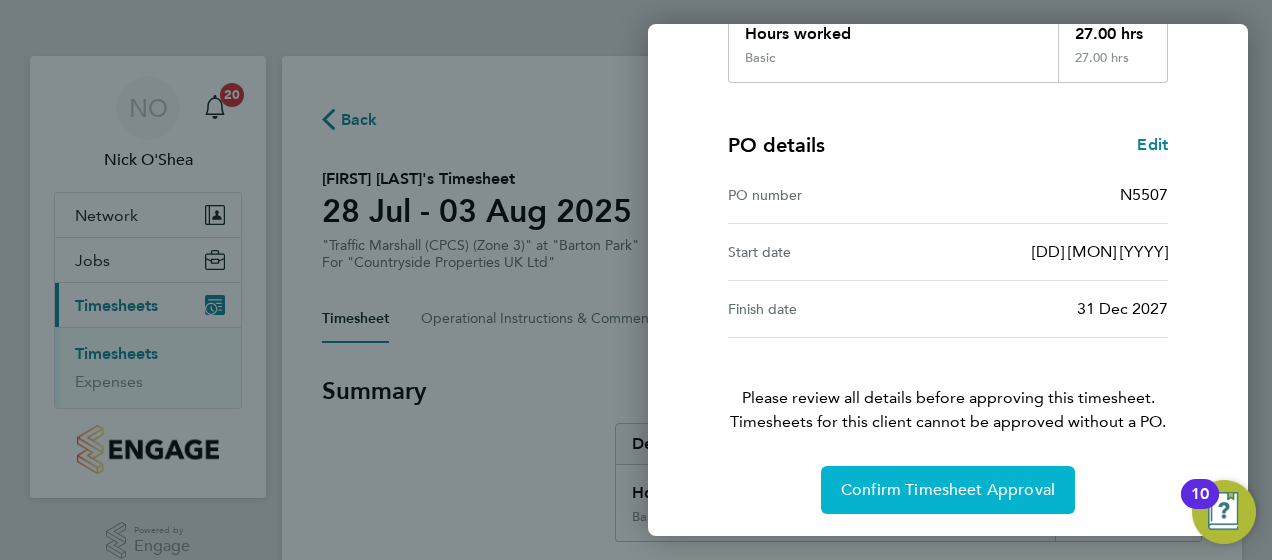 click on "Confirm Timesheet Approval" 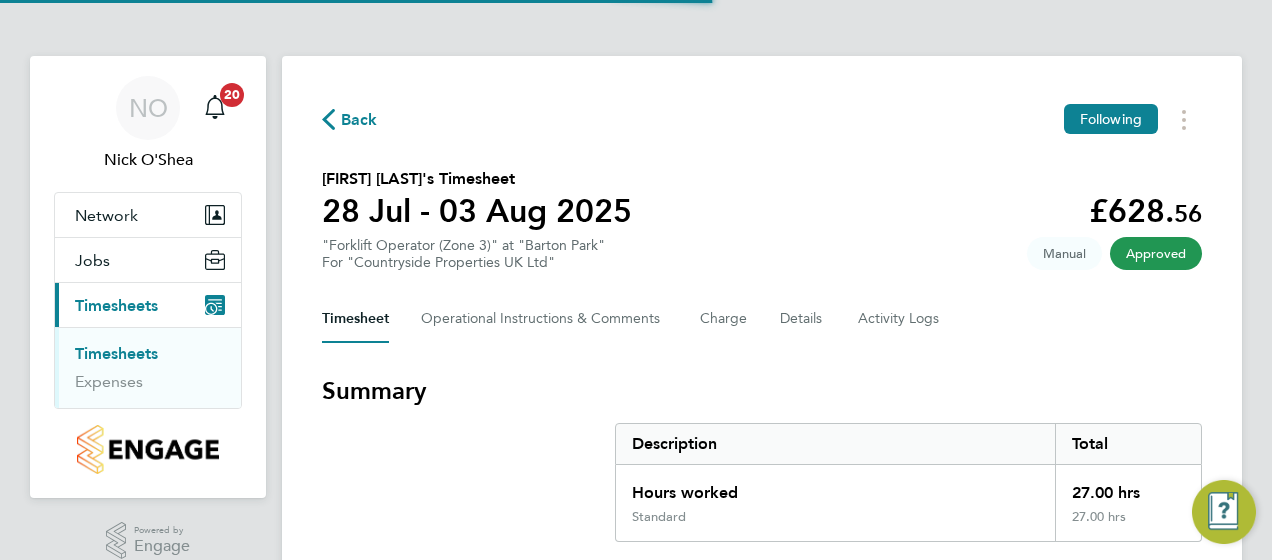 scroll, scrollTop: 0, scrollLeft: 0, axis: both 